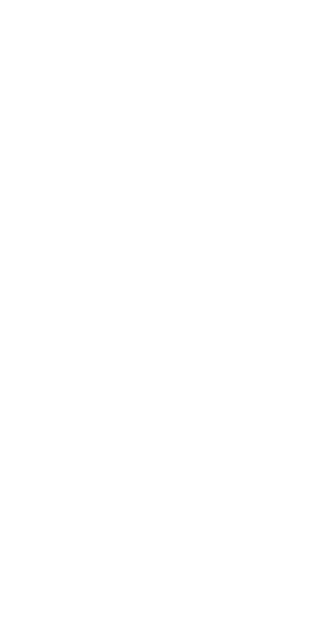 scroll, scrollTop: 0, scrollLeft: 0, axis: both 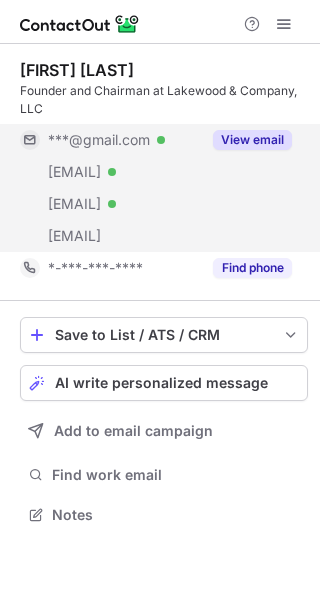 click on "View email" at bounding box center (252, 140) 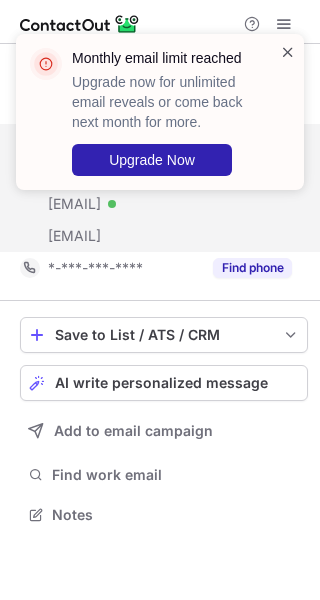 click at bounding box center (288, 52) 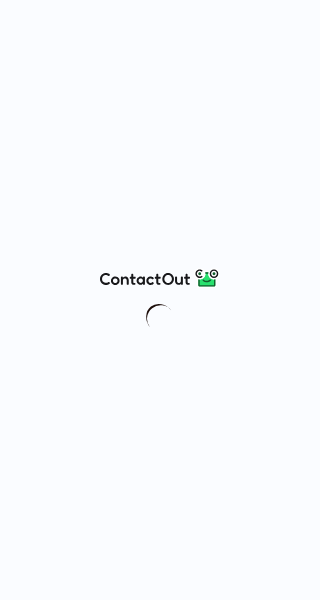 scroll, scrollTop: 0, scrollLeft: 0, axis: both 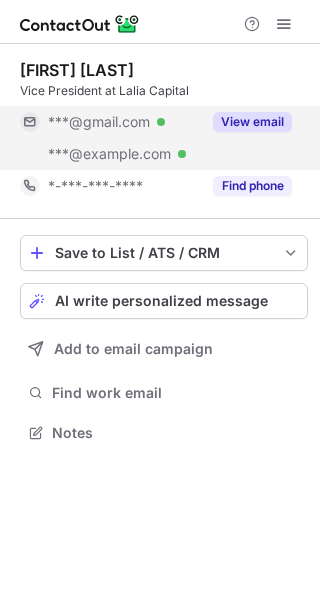 click on "View email" at bounding box center (246, 122) 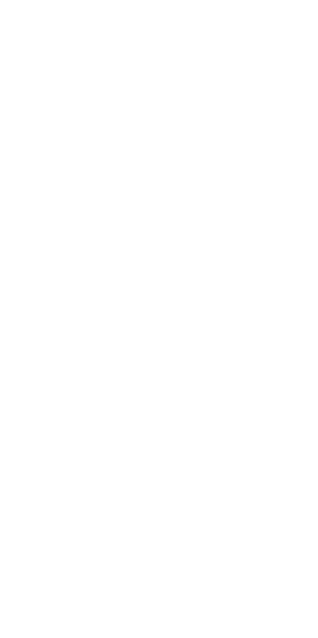 scroll, scrollTop: 0, scrollLeft: 0, axis: both 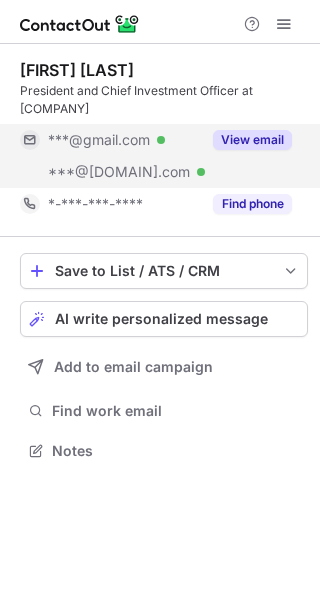 click on "View email" at bounding box center [252, 140] 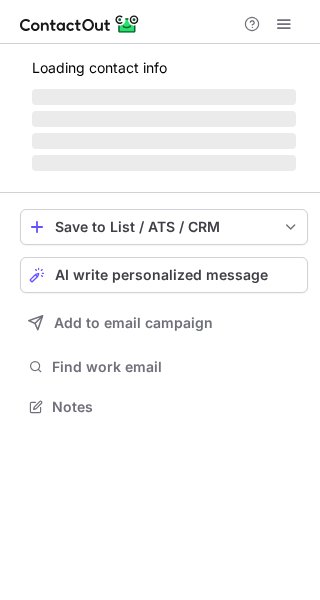 scroll, scrollTop: 0, scrollLeft: 0, axis: both 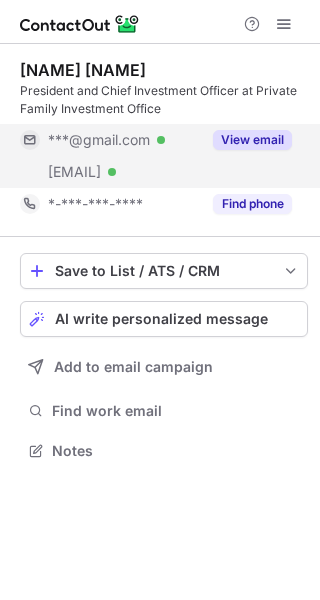 click on "View email" at bounding box center [252, 140] 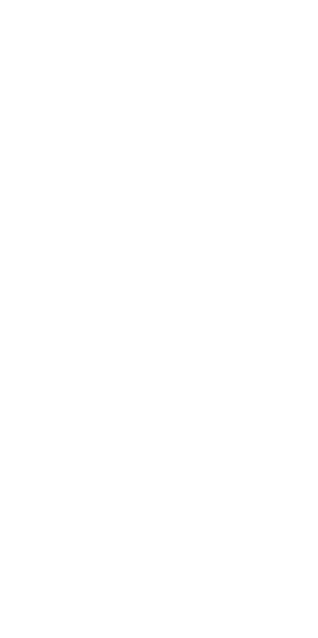 scroll, scrollTop: 0, scrollLeft: 0, axis: both 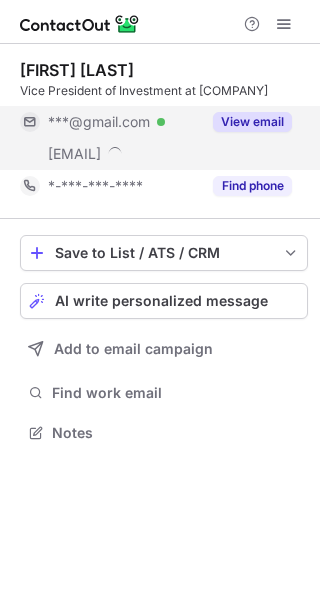 click on "View email" at bounding box center [252, 122] 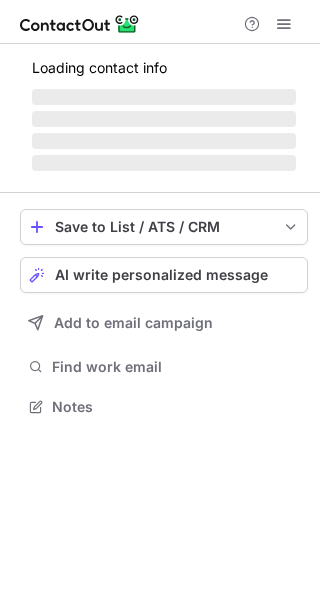 scroll, scrollTop: 0, scrollLeft: 0, axis: both 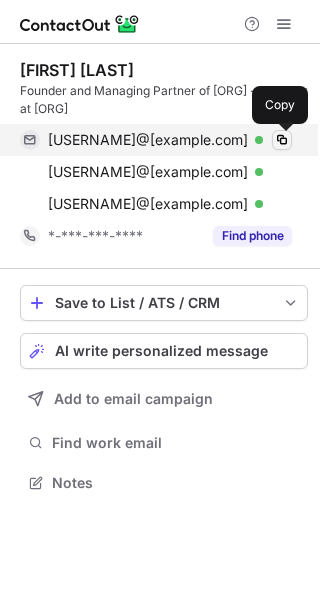 click at bounding box center (282, 140) 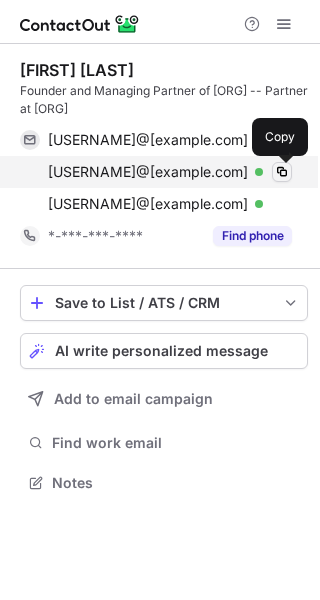 click at bounding box center [282, 172] 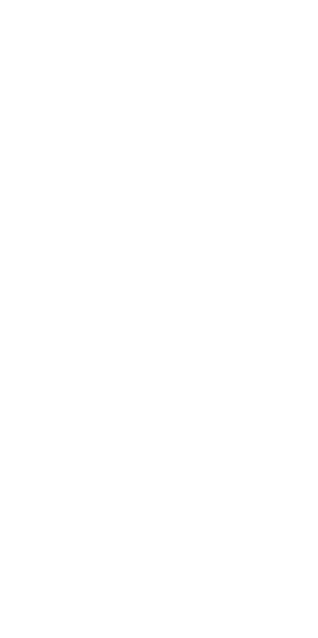 scroll, scrollTop: 0, scrollLeft: 0, axis: both 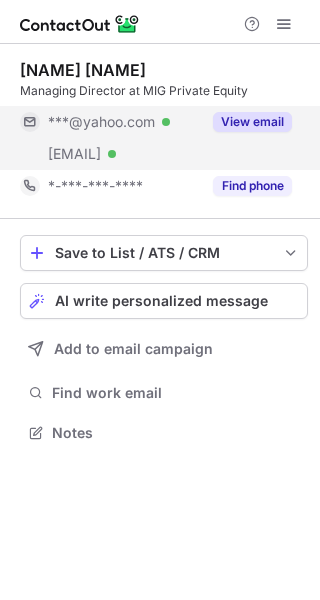 click on "View email" at bounding box center (252, 122) 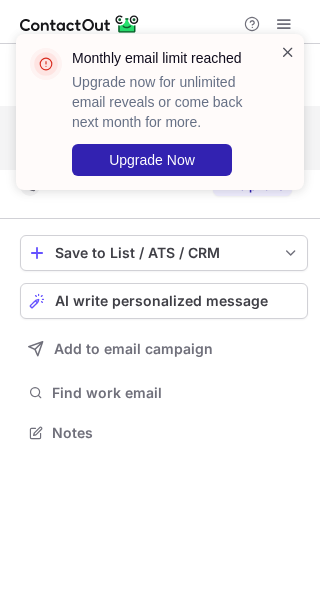 click at bounding box center (288, 52) 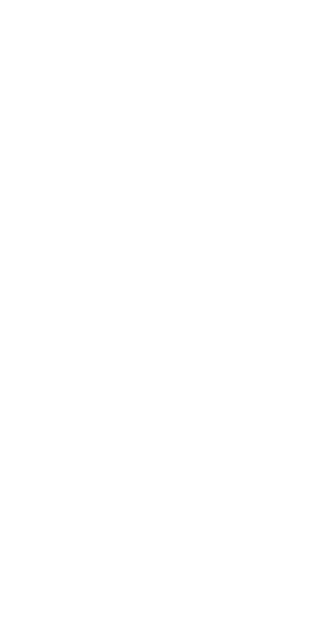 scroll, scrollTop: 0, scrollLeft: 0, axis: both 